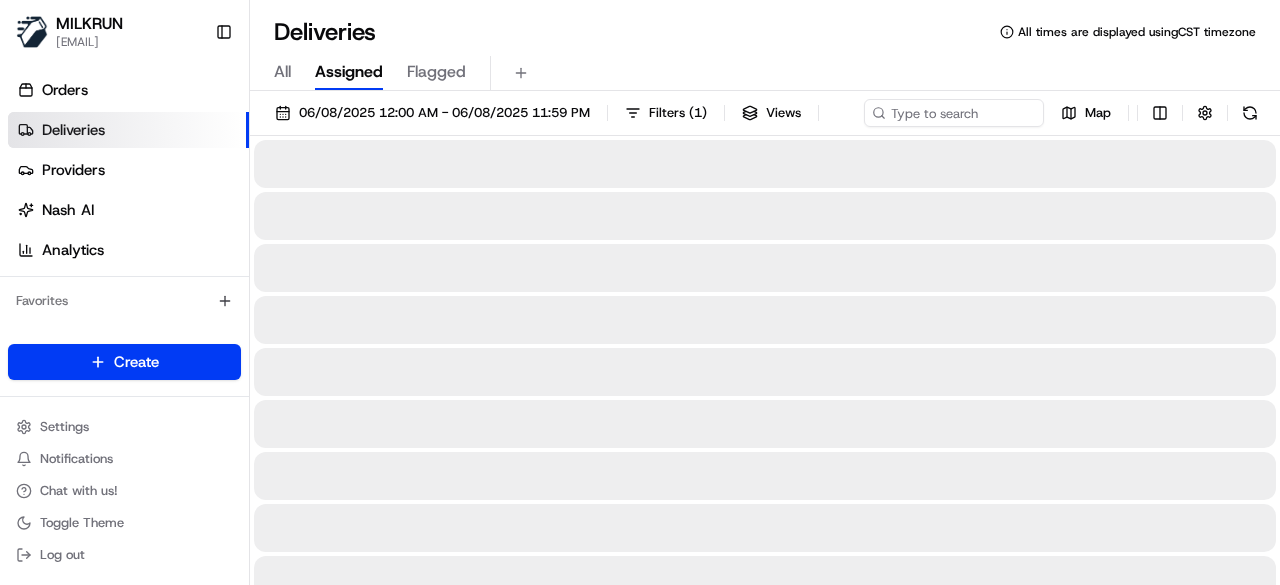 scroll, scrollTop: 0, scrollLeft: 0, axis: both 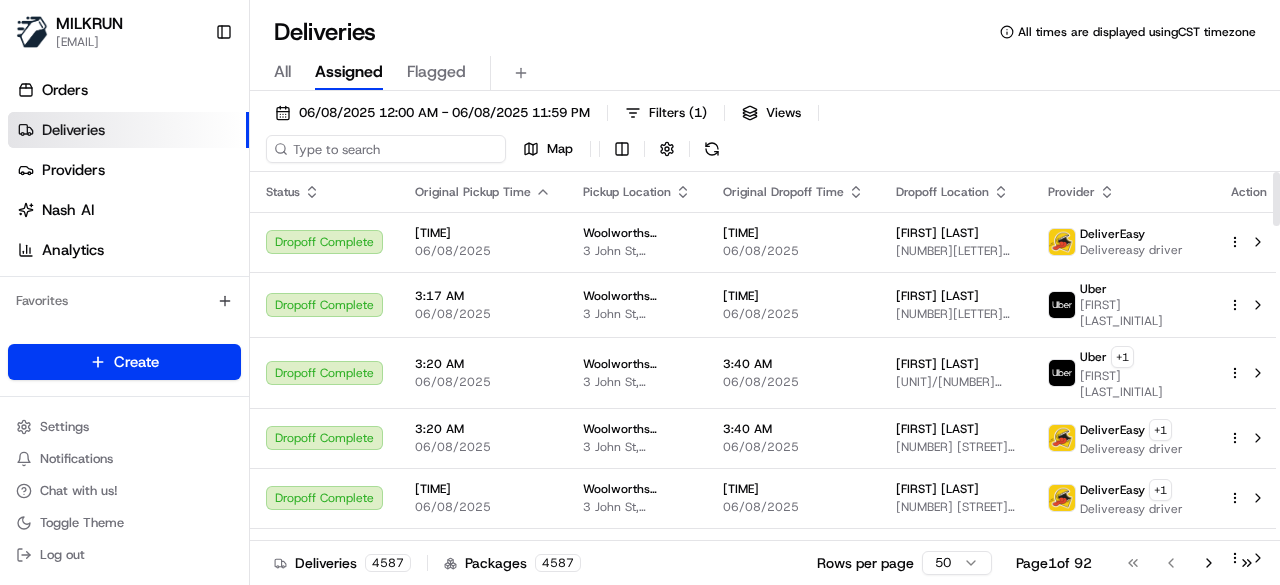 click on "06/08/2025 12:00 AM - 06/08/2025 11:59 PM Filters ( 1 ) Views Map" at bounding box center (765, 135) 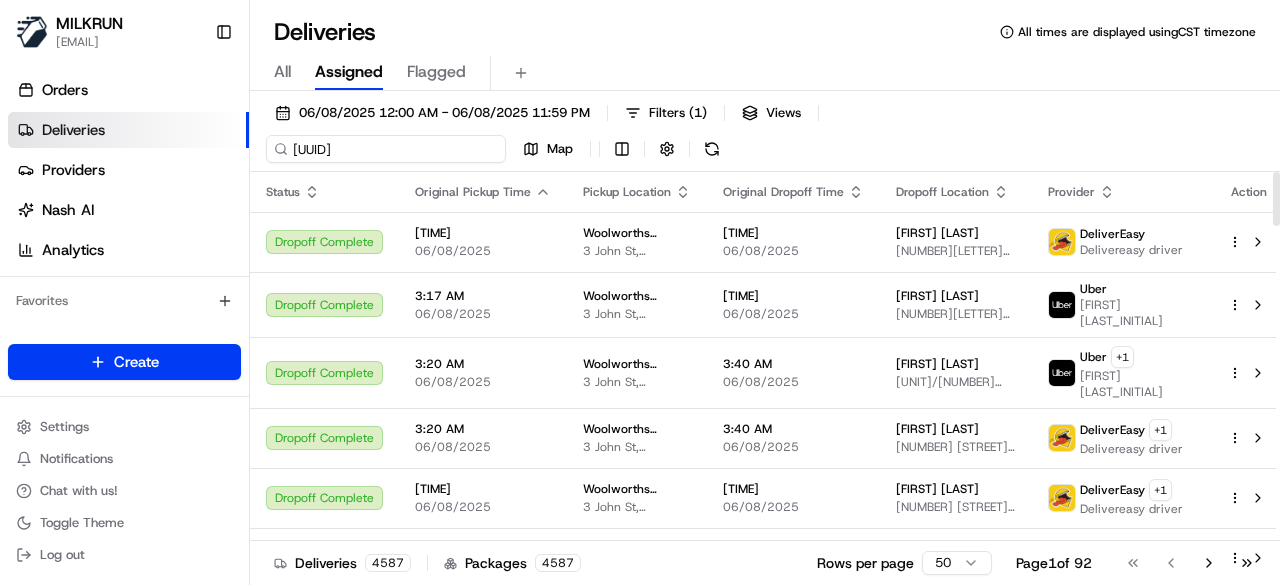 scroll, scrollTop: 0, scrollLeft: 88, axis: horizontal 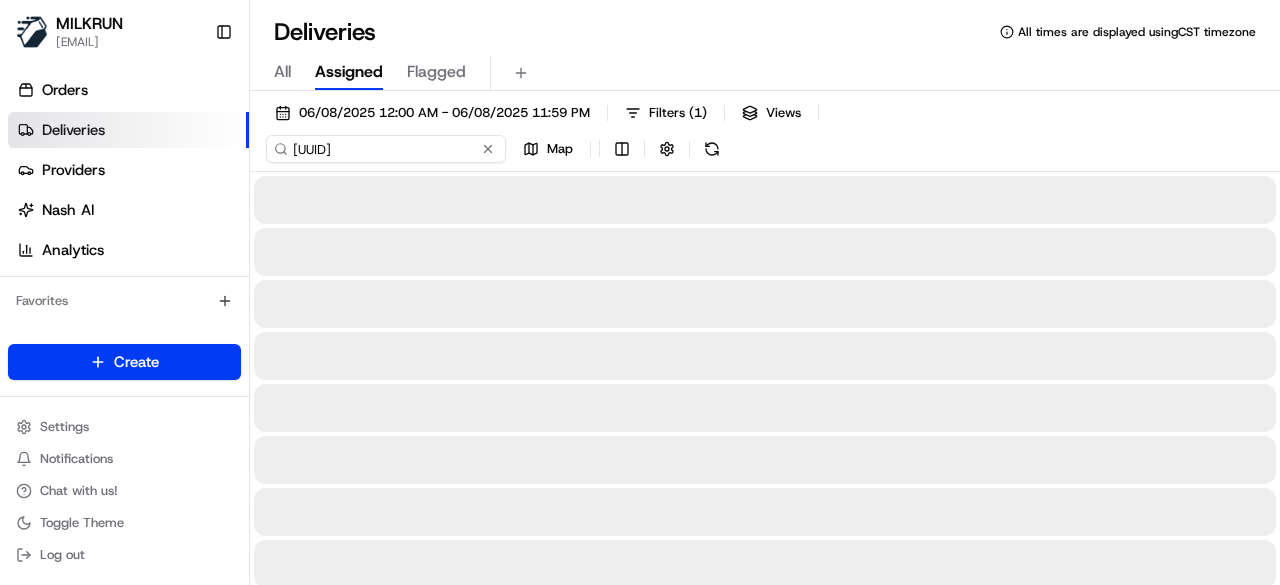 type on "[UUID]" 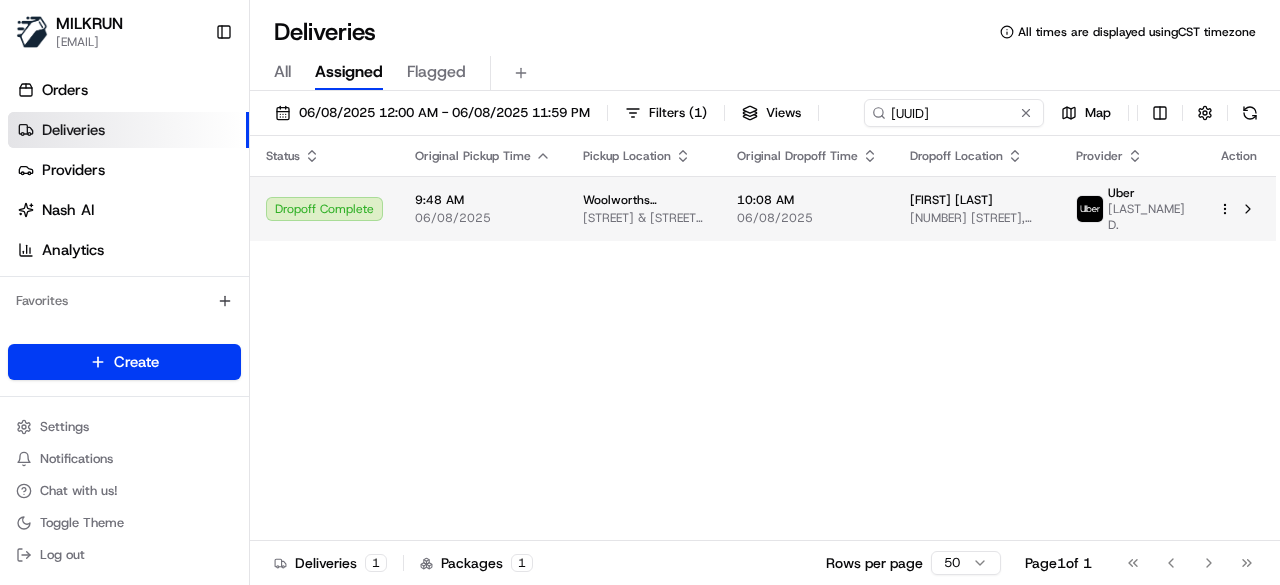 click on "Status Original Pickup Time Pickup Location Original Dropoff Time Dropoff Location Provider Action Dropoff Complete [TIME] [DATE] [BRAND] [BRAND] [BRAND] [STREET] & [STREET], [CITY], [STATE], [COUNTRY] [TIME] [DATE] [FIRST] [LAST] [NUMBER] [STREET], [CITY], [STATE], [COUNTRY] [BRAND] [LAST_NAME] D." at bounding box center (763, 338) 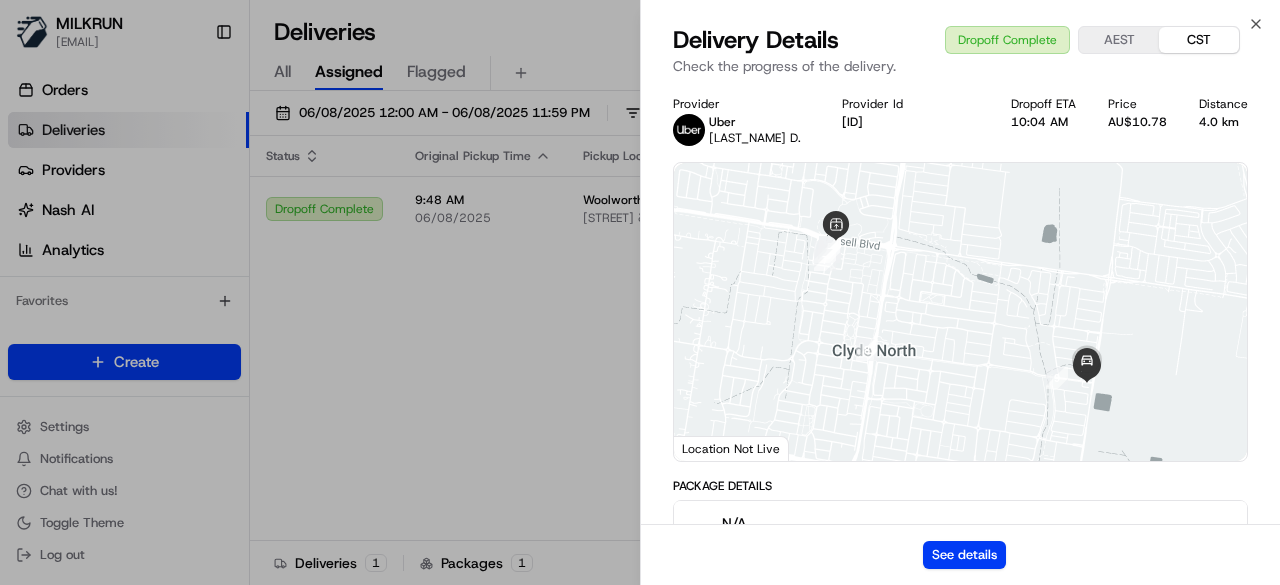 click on "See details" at bounding box center [960, 554] 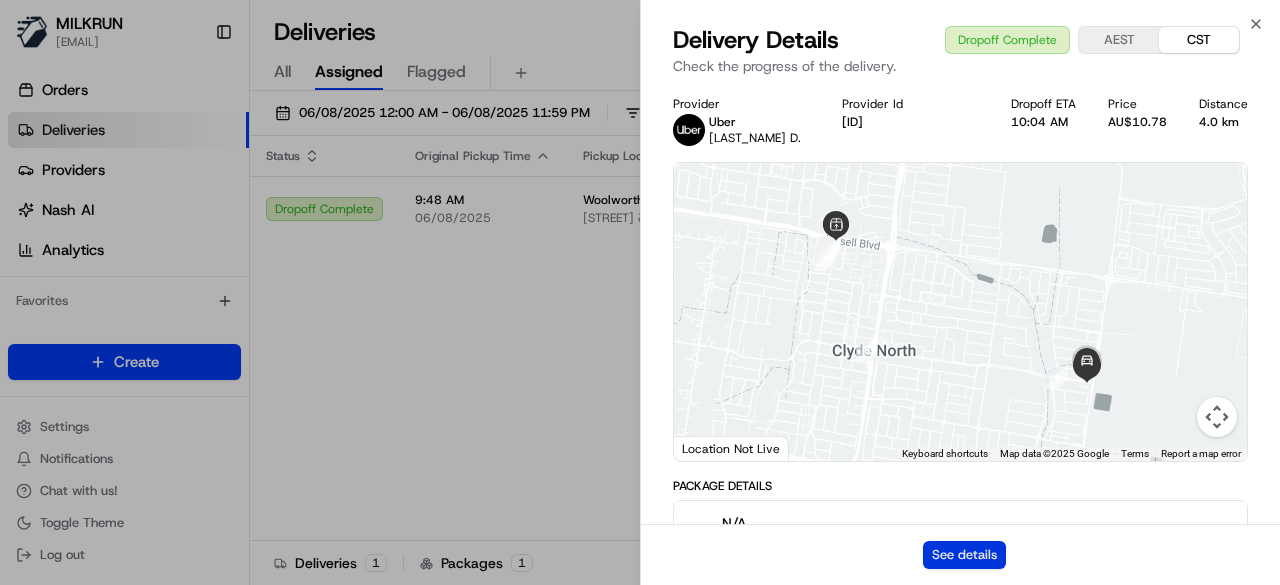 click on "See details" at bounding box center [964, 555] 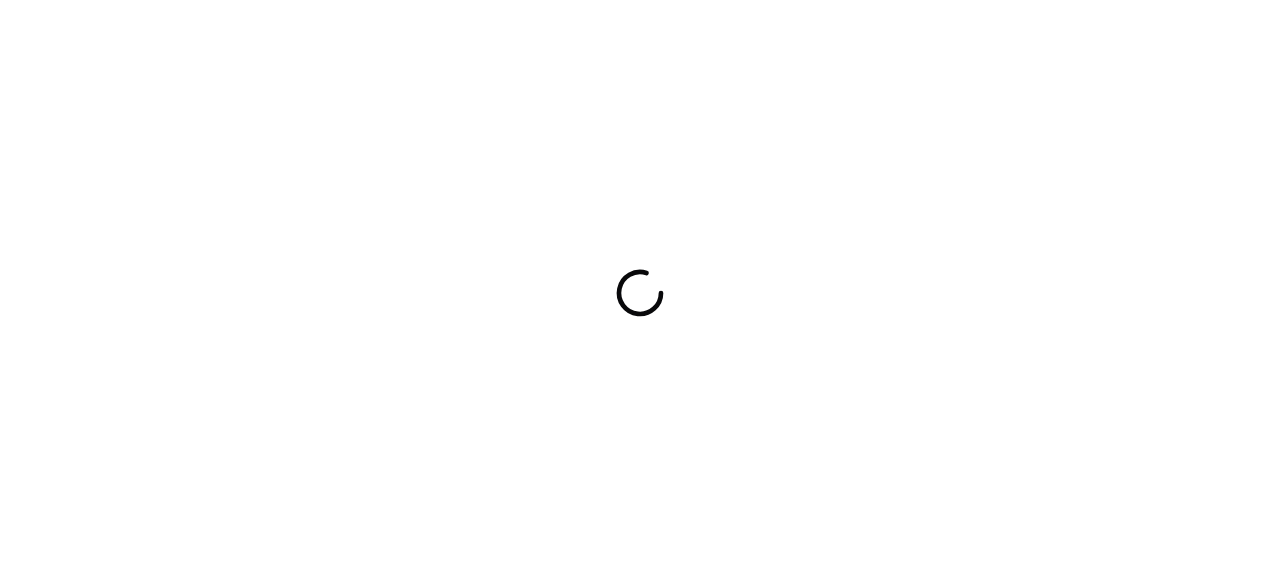 scroll, scrollTop: 0, scrollLeft: 0, axis: both 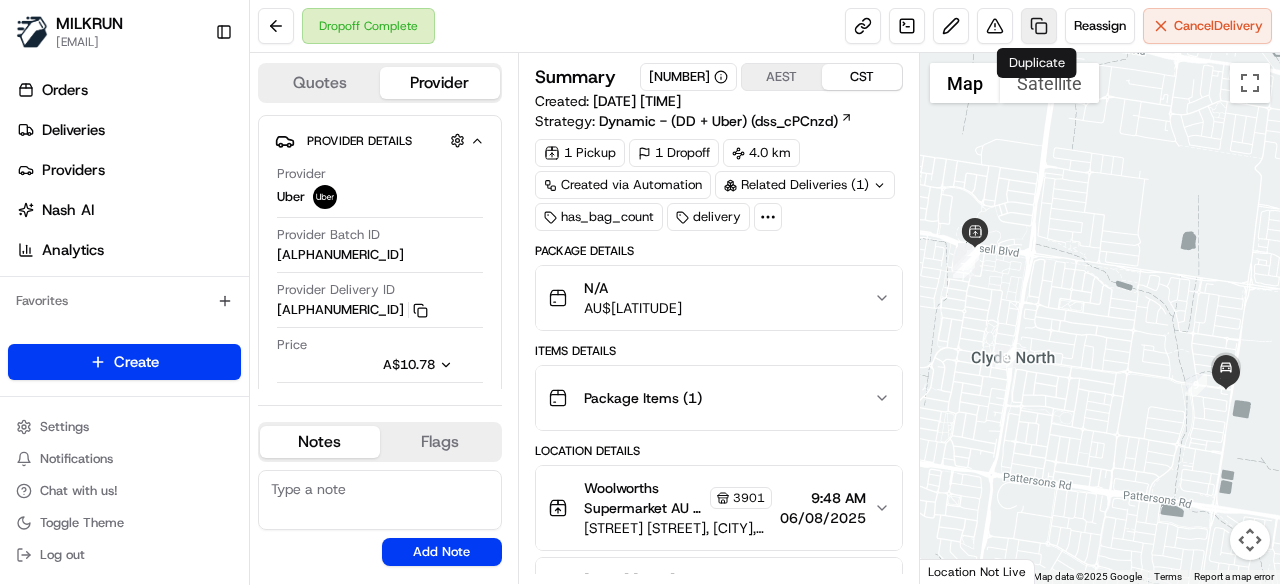 click at bounding box center (1039, 26) 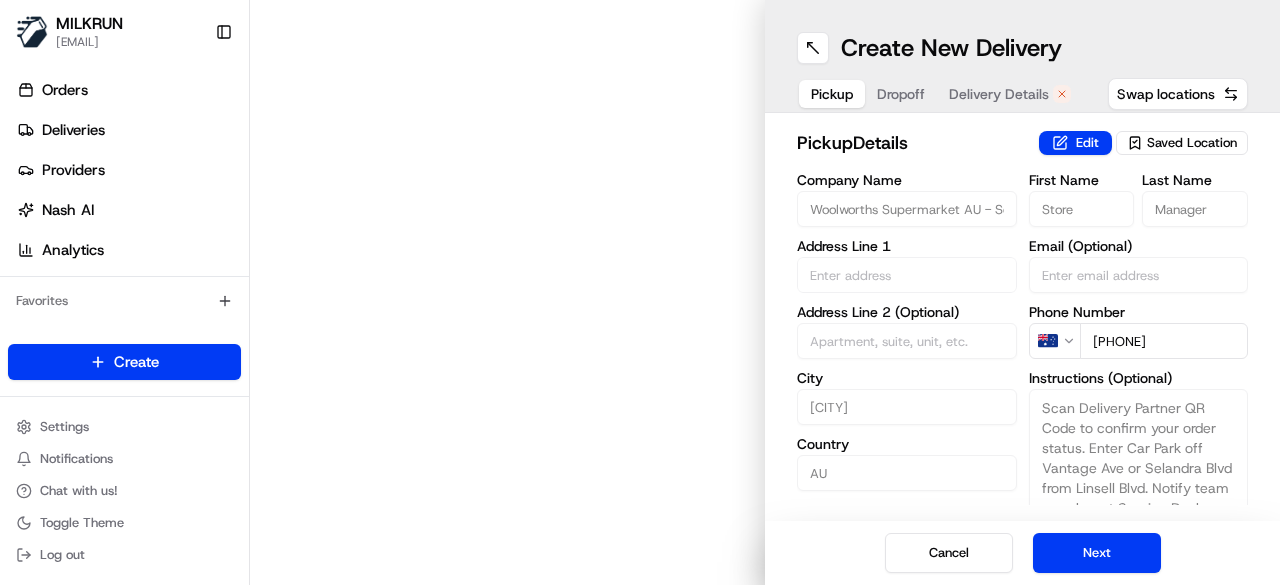 type on "[STREET] [STREET]" 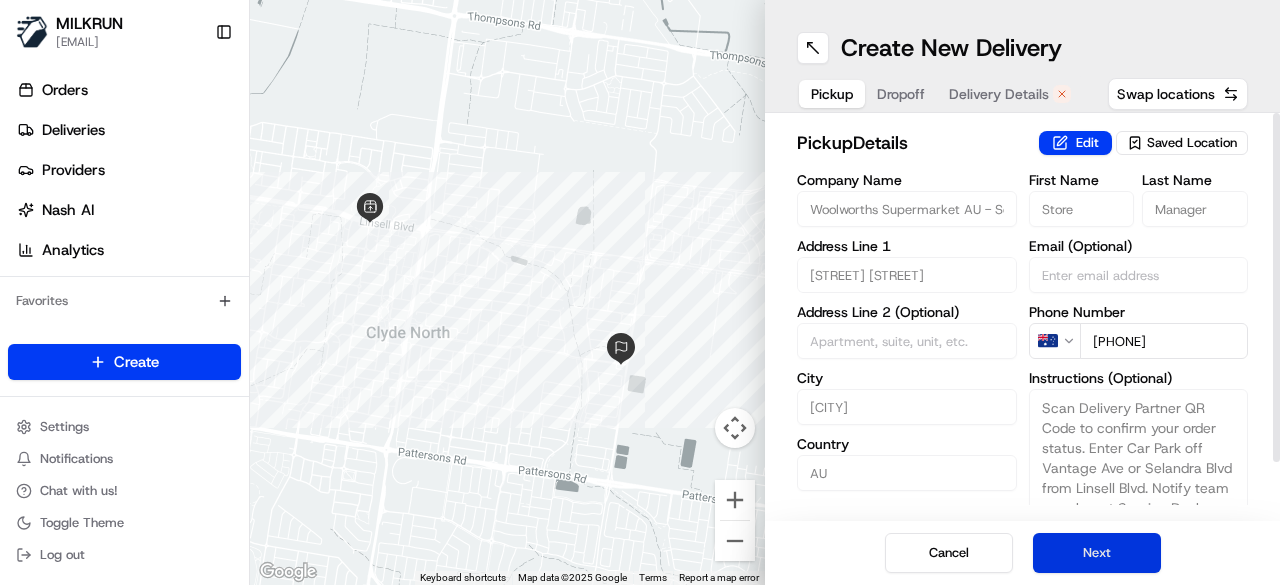 click on "Next" at bounding box center [1097, 553] 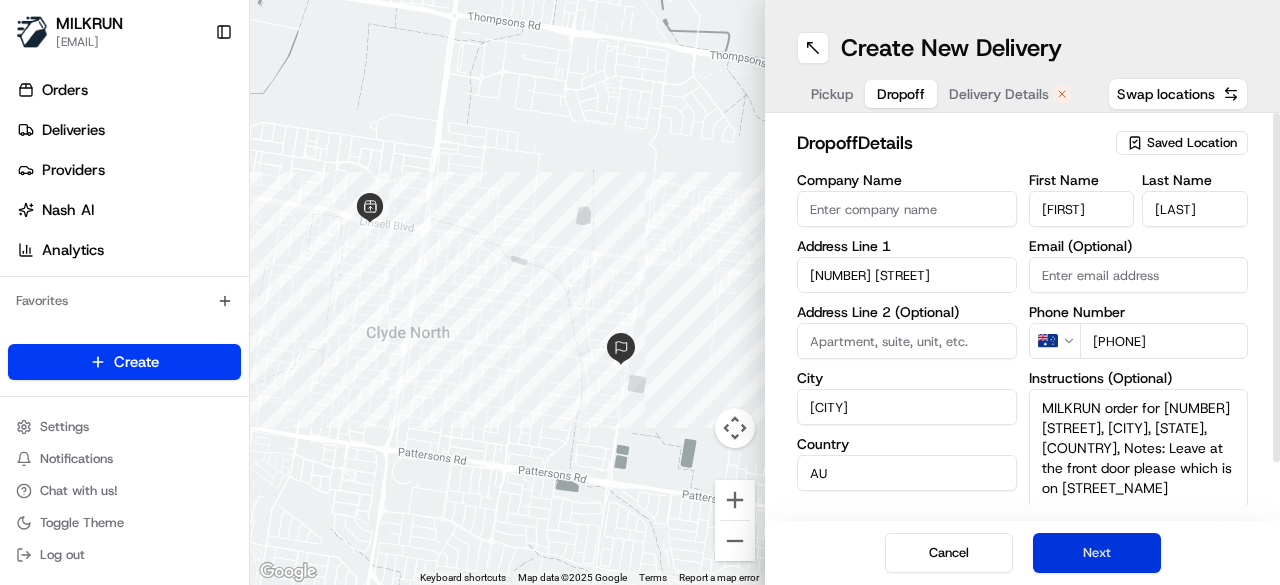 click on "Next" at bounding box center (1097, 553) 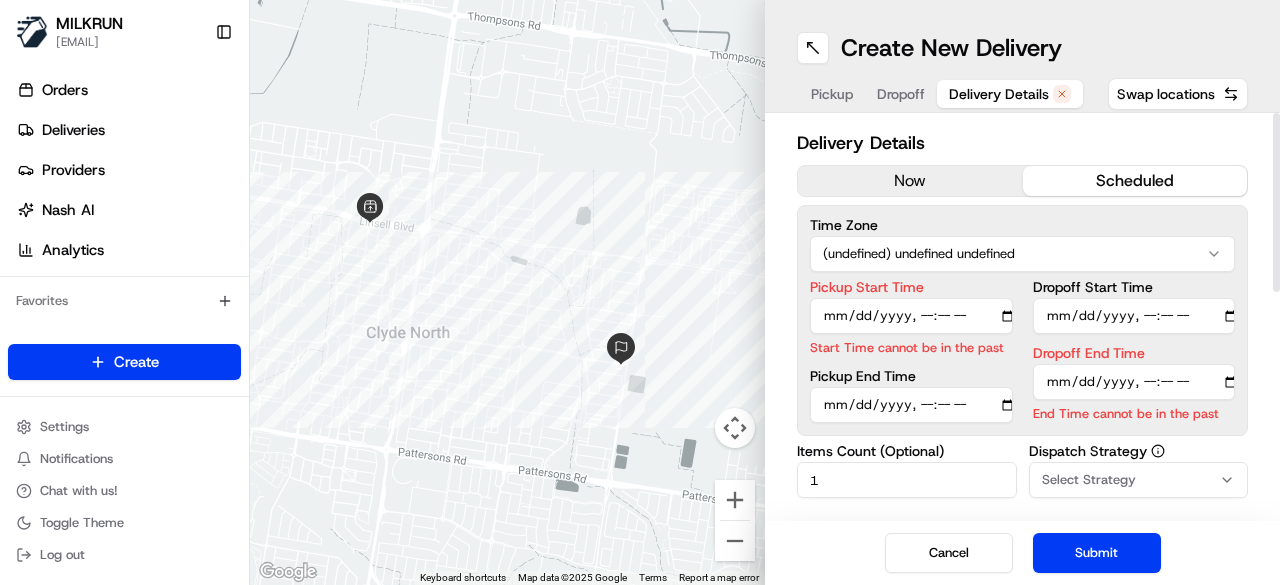 drag, startPoint x: 898, startPoint y: 175, endPoint x: 1001, endPoint y: 308, distance: 168.2201 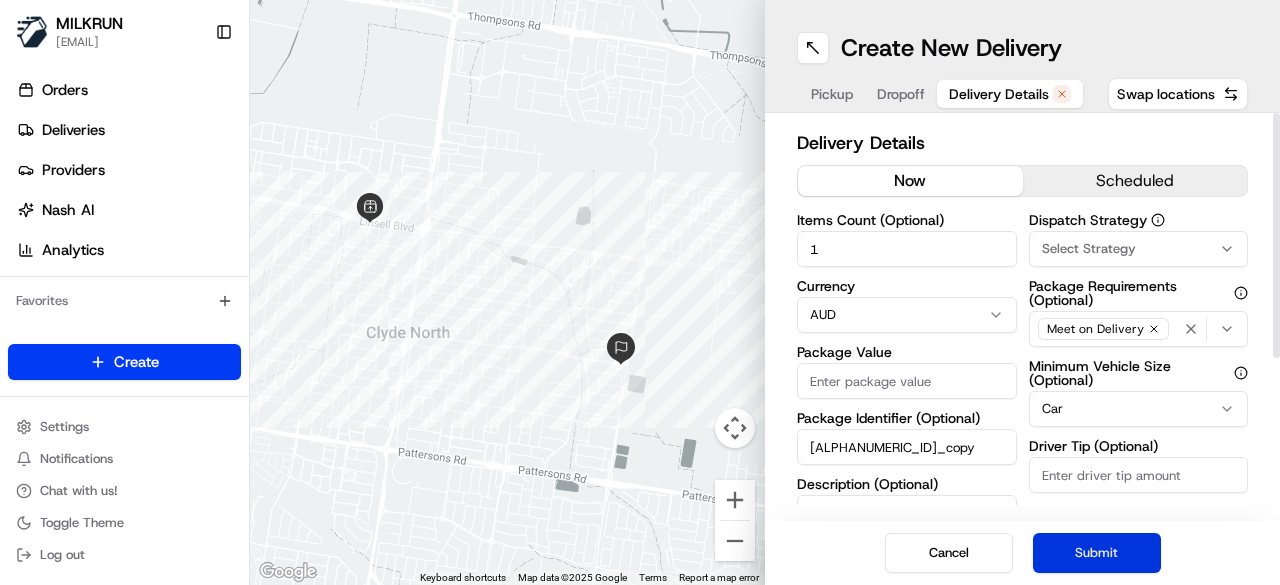 click on "Submit" at bounding box center (1097, 553) 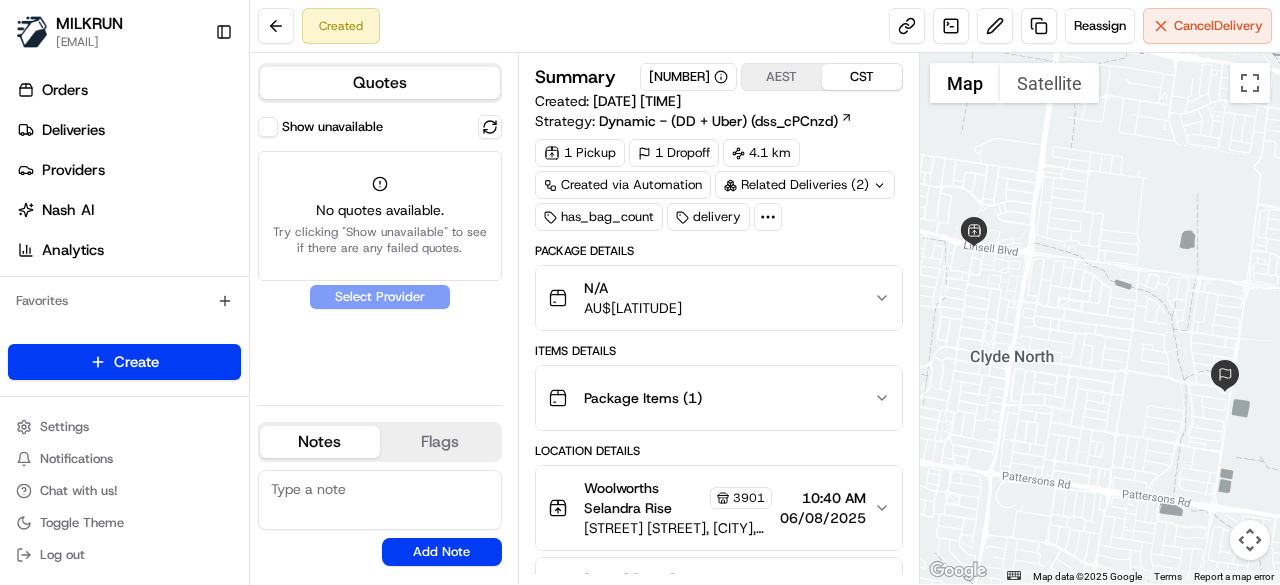 click on "Show unavailable" at bounding box center (268, 127) 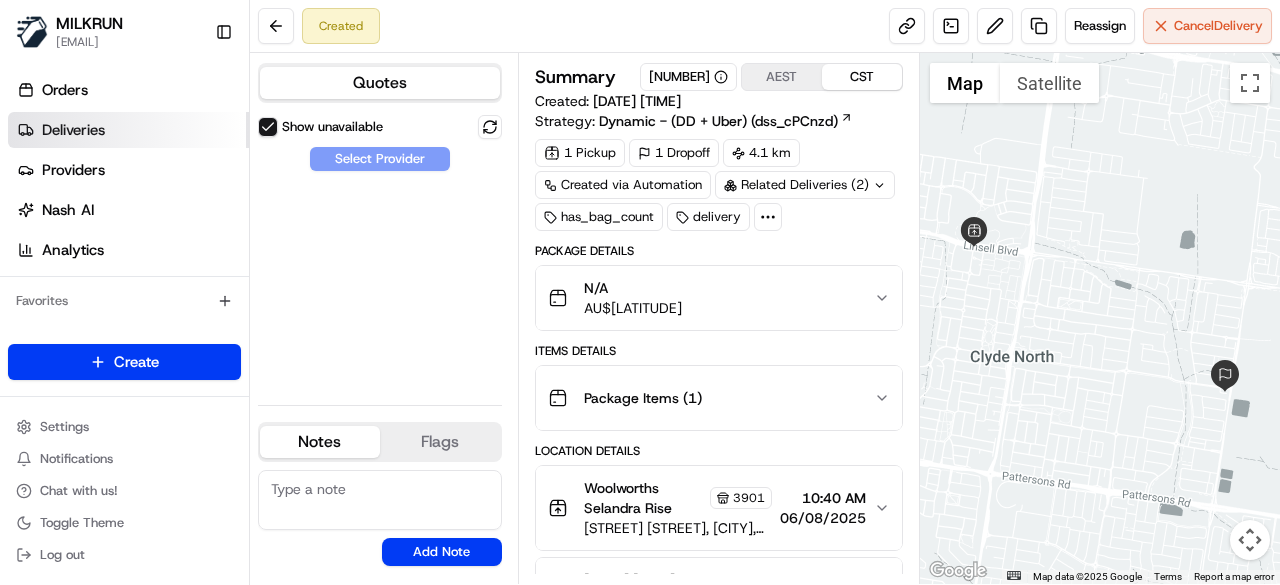 click on "Deliveries" at bounding box center [128, 130] 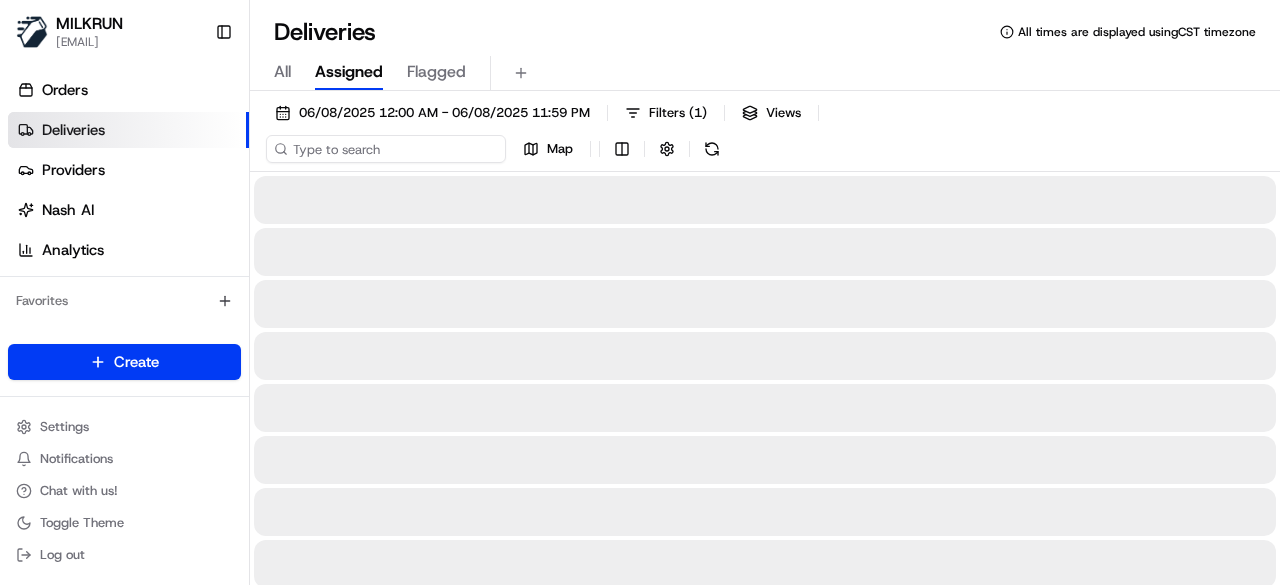 click on "06/08/2025 12:00 AM - 06/08/2025 11:59 PM Filters ( 1 ) Views Map" at bounding box center [765, 135] 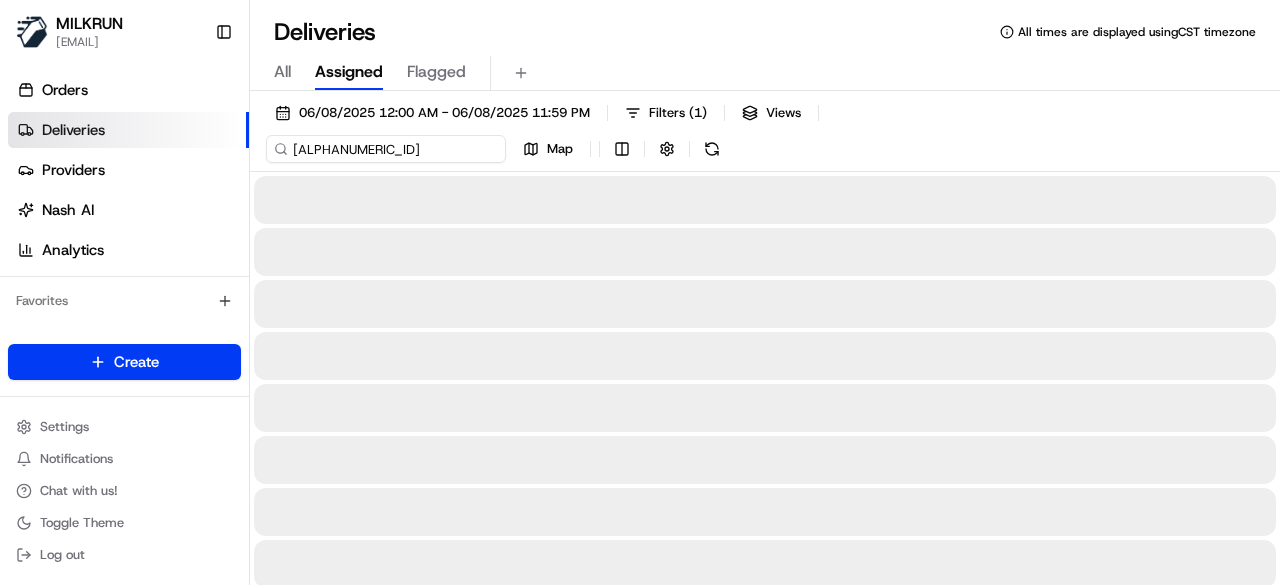 scroll, scrollTop: 0, scrollLeft: 88, axis: horizontal 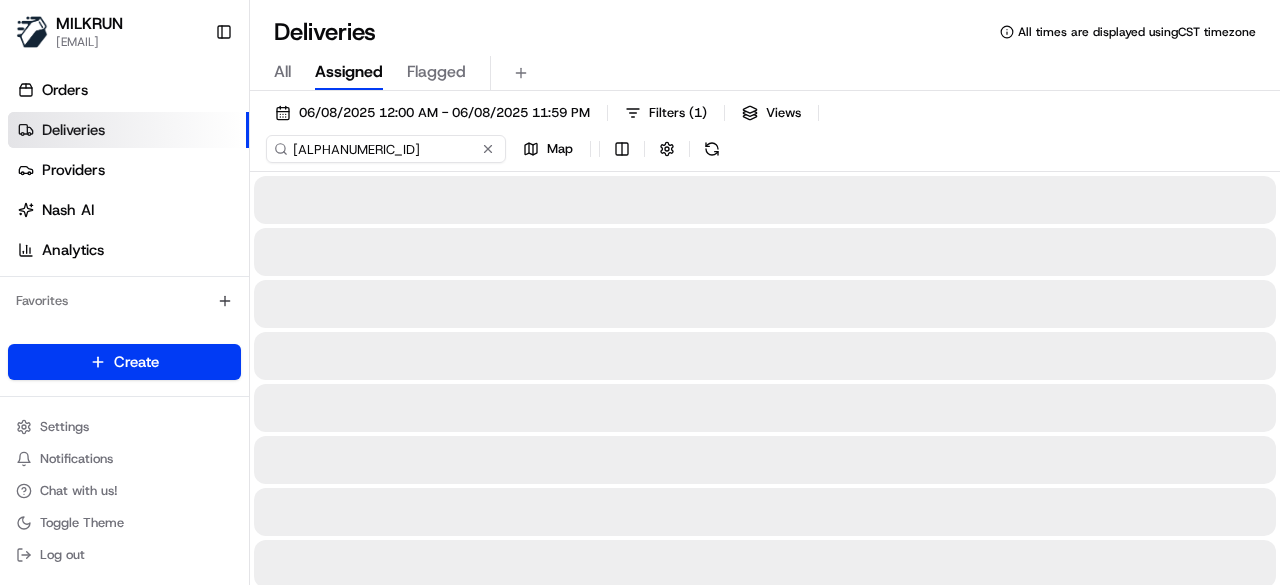 type on "[UUID]" 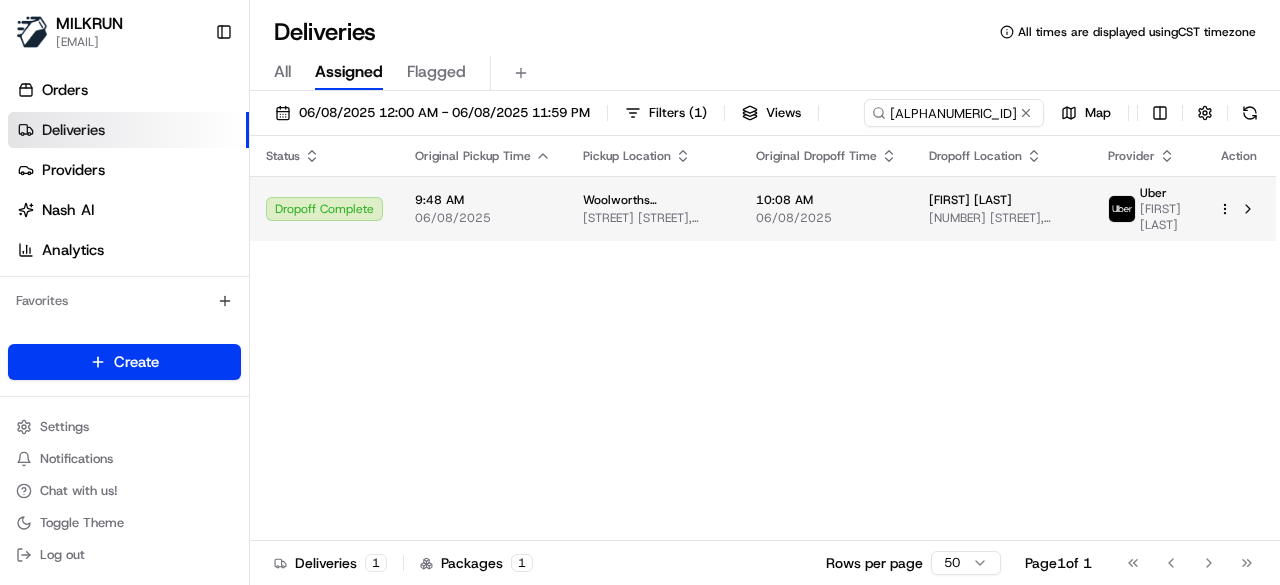 click on "[TIME] [DATE]" at bounding box center (826, 208) 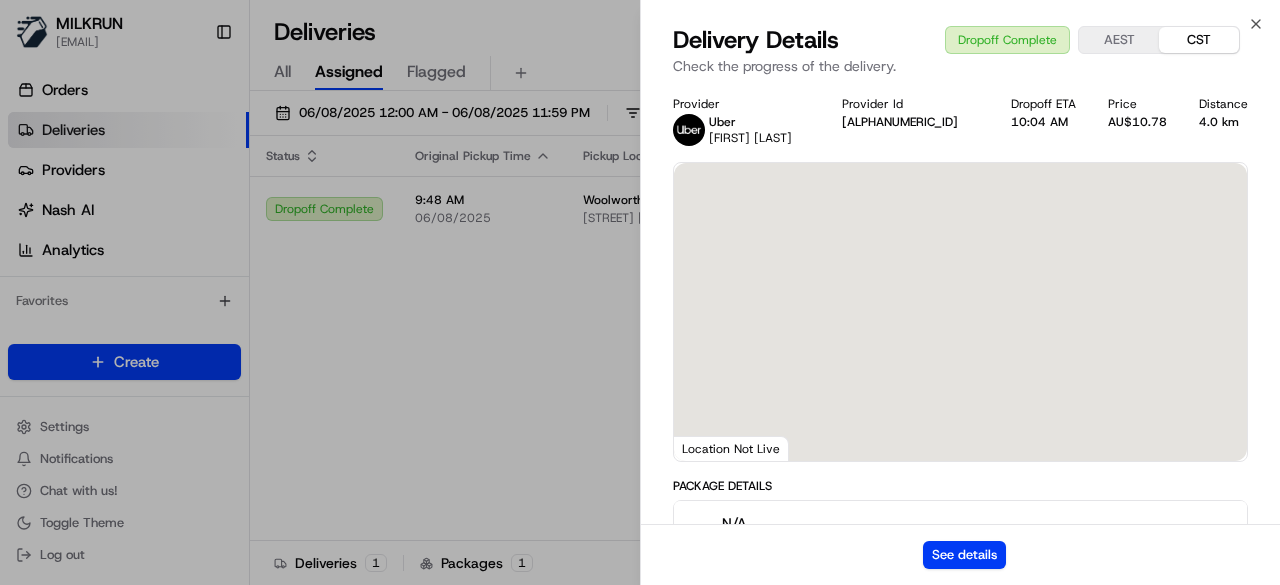 scroll, scrollTop: 0, scrollLeft: 0, axis: both 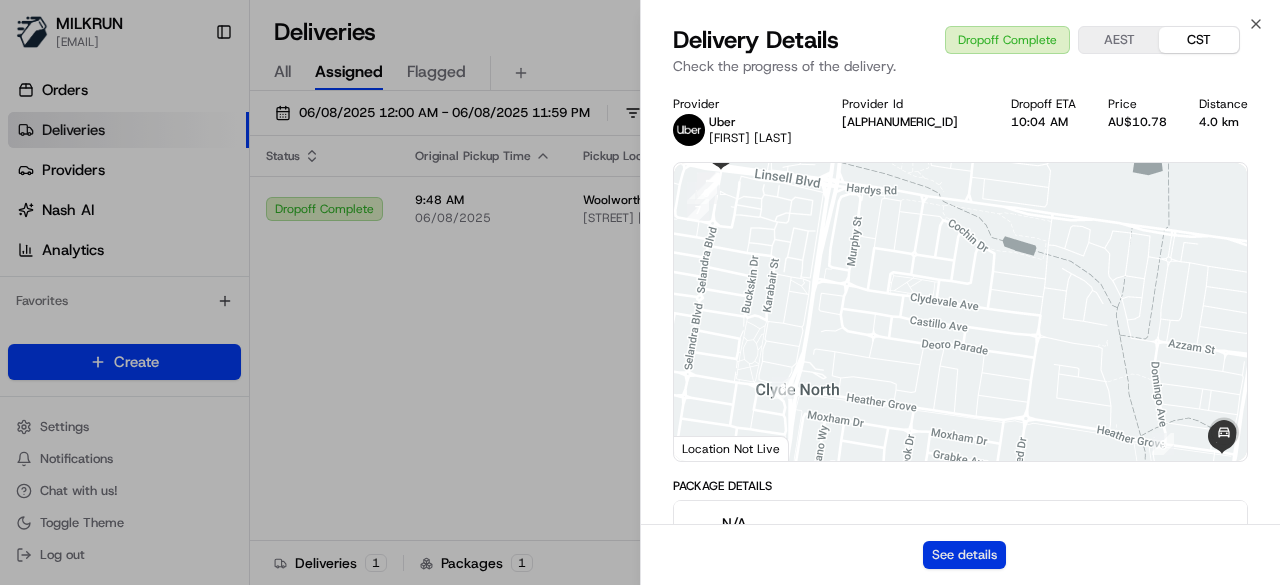 click on "See details" at bounding box center (964, 555) 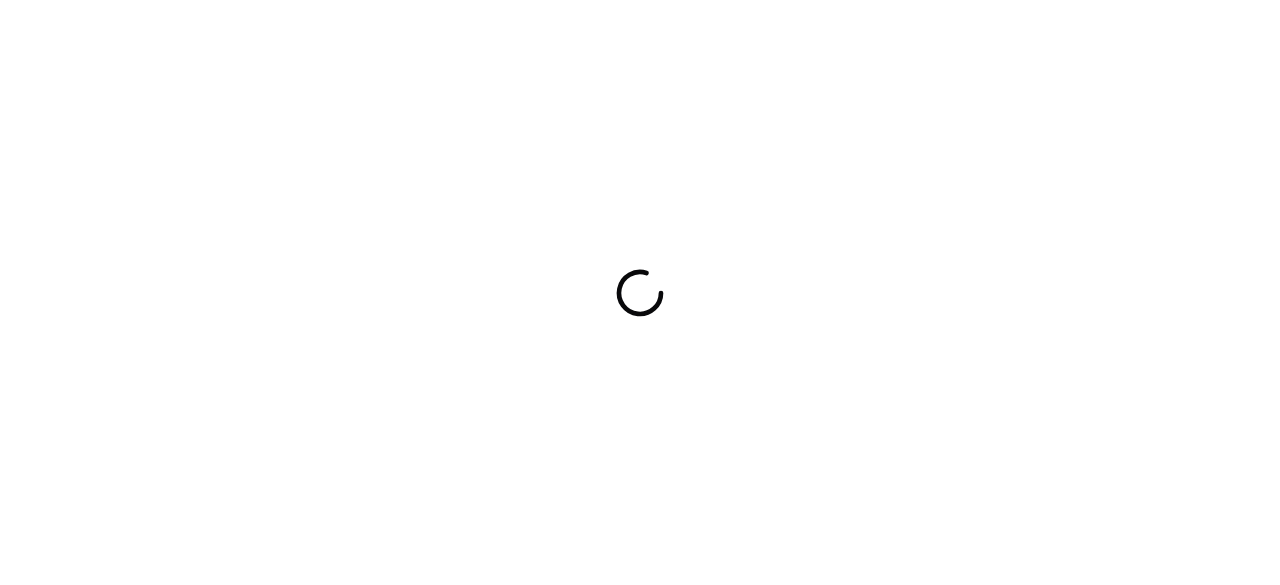 scroll, scrollTop: 0, scrollLeft: 0, axis: both 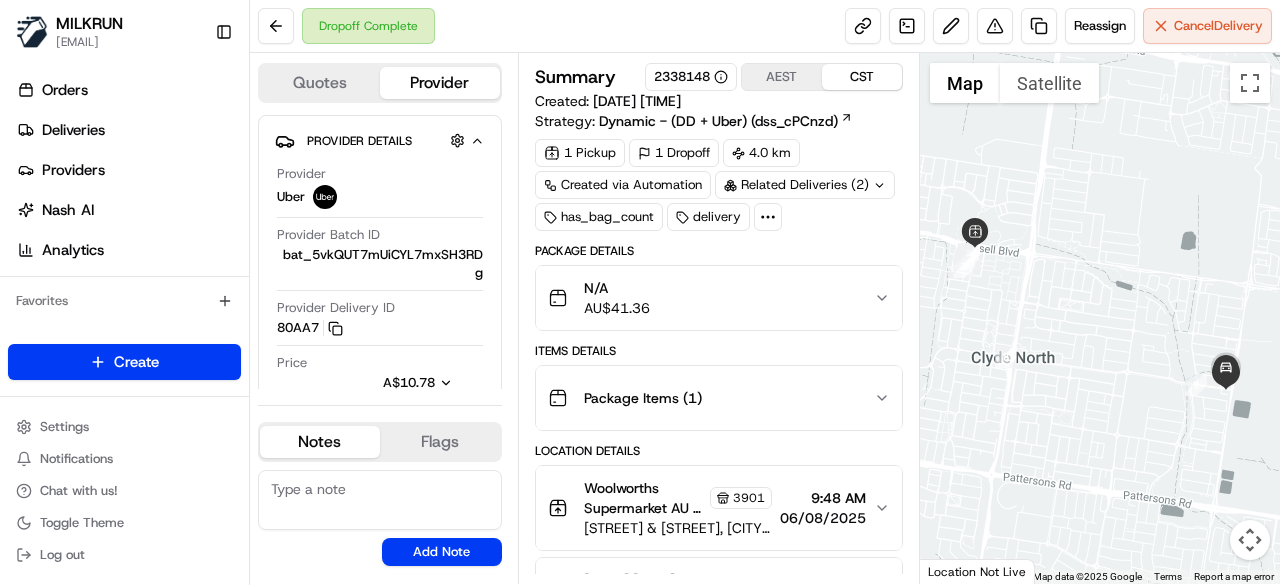 click 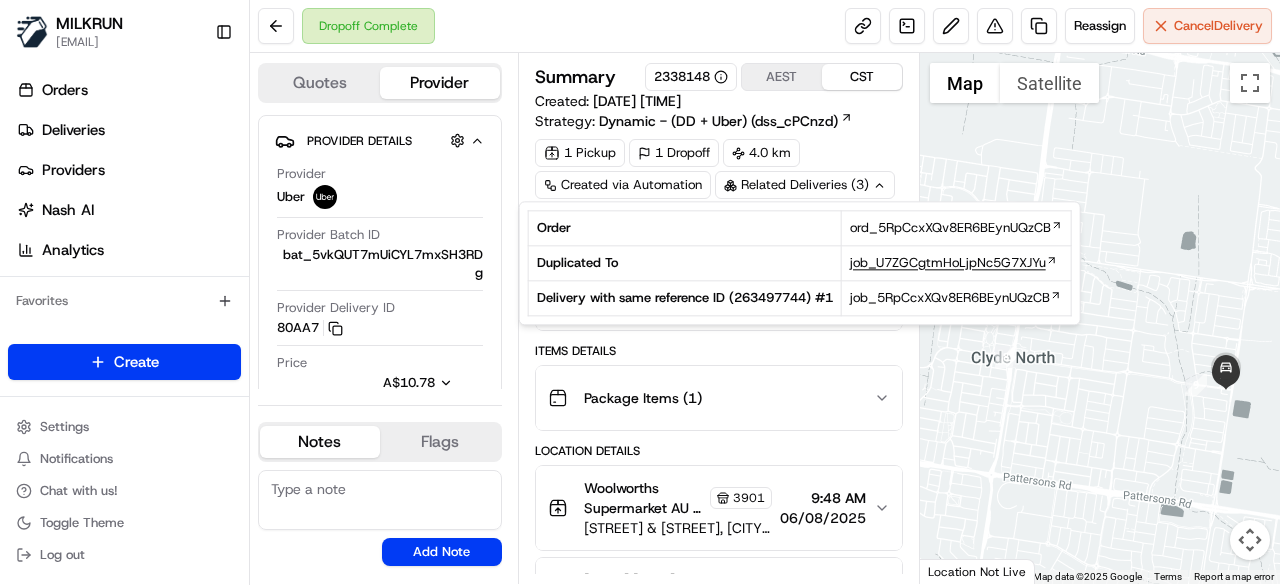 click on "job_U7ZGCgtmHoLjpNc5G7XJYu" at bounding box center [948, 263] 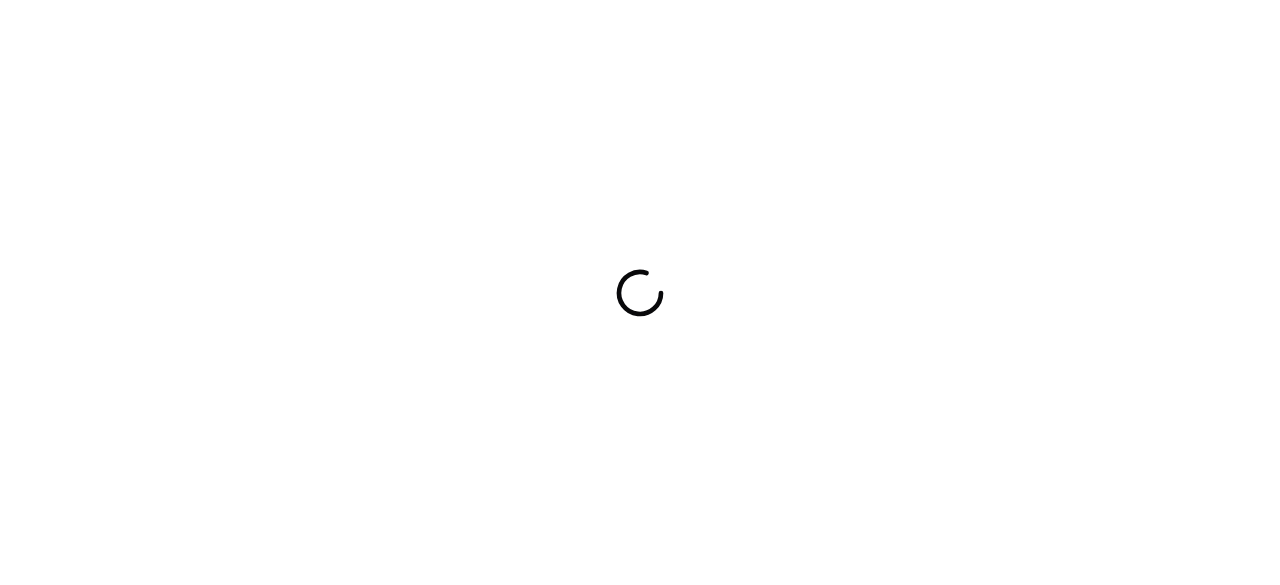 scroll, scrollTop: 0, scrollLeft: 0, axis: both 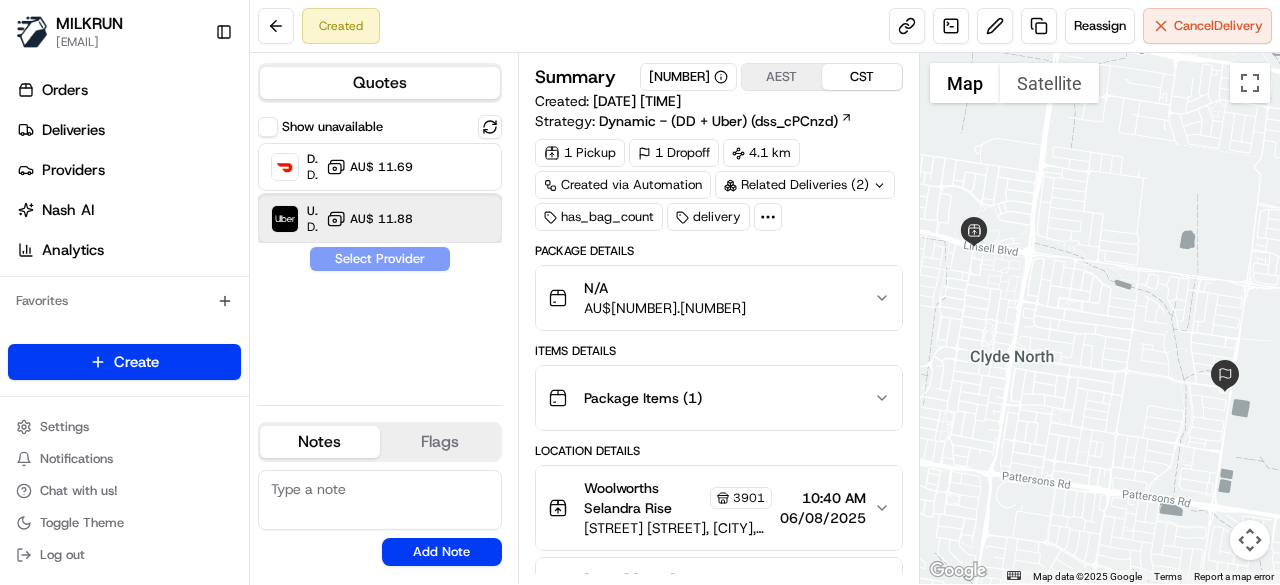click on "Uber Dropoff ETA   28 minutes AU$   11.88" at bounding box center [380, 219] 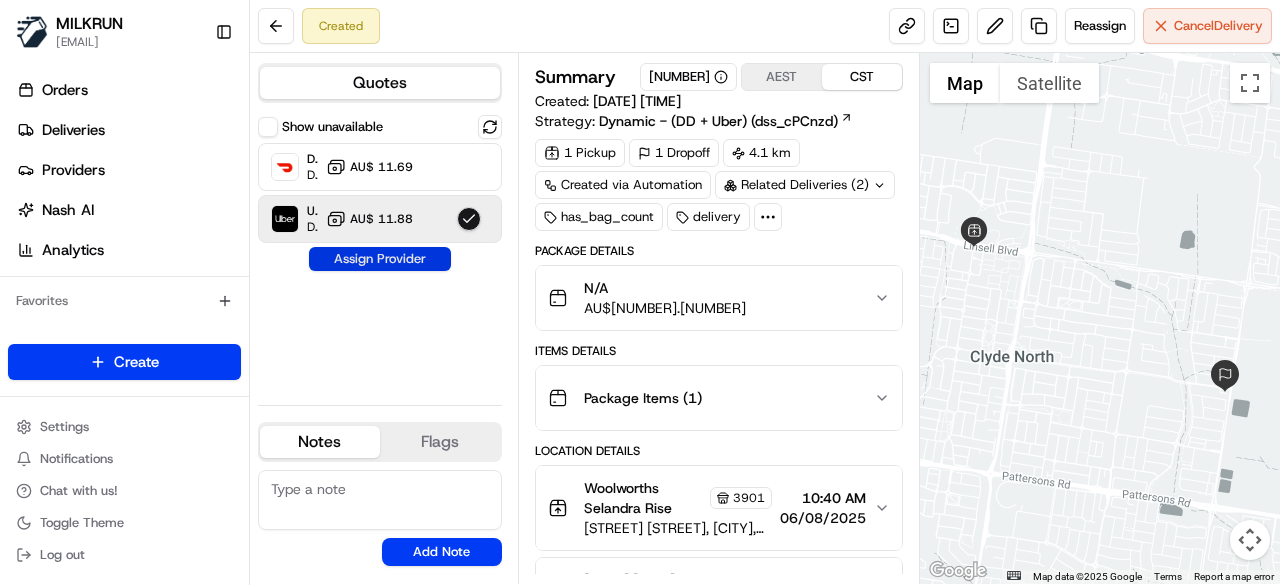 click on "Assign Provider" at bounding box center [380, 259] 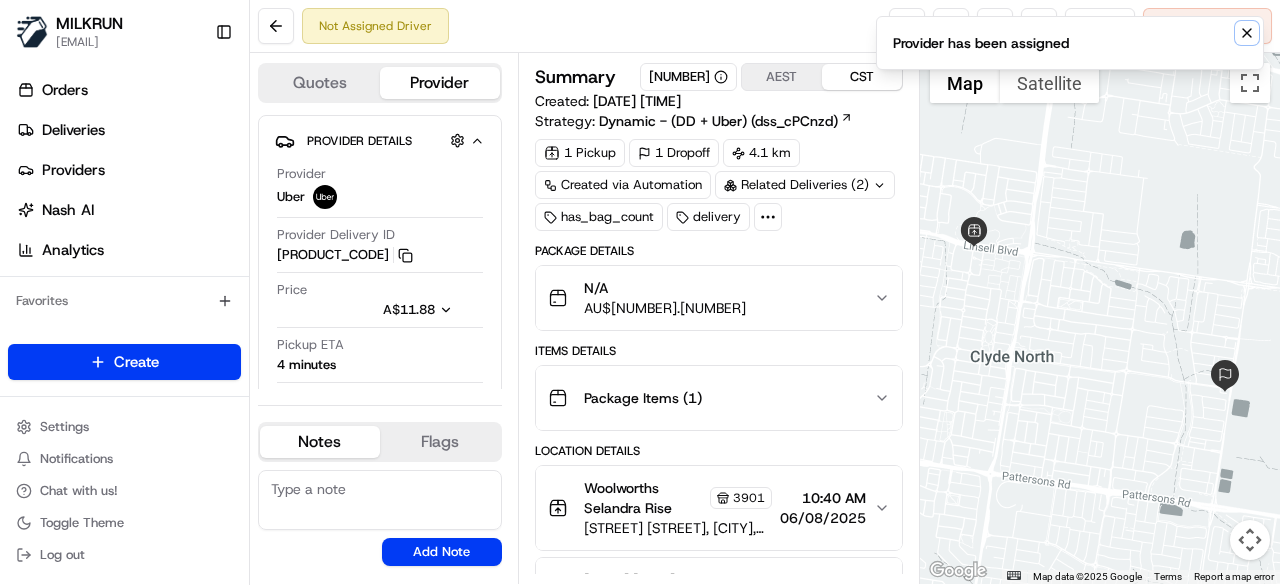 click 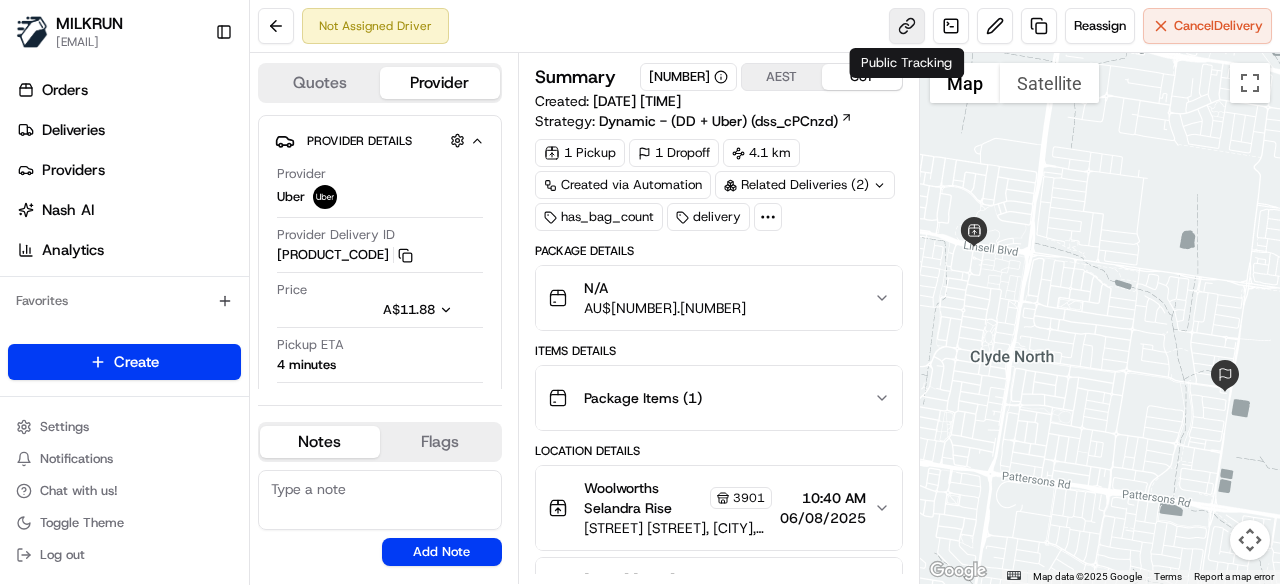 click at bounding box center (907, 26) 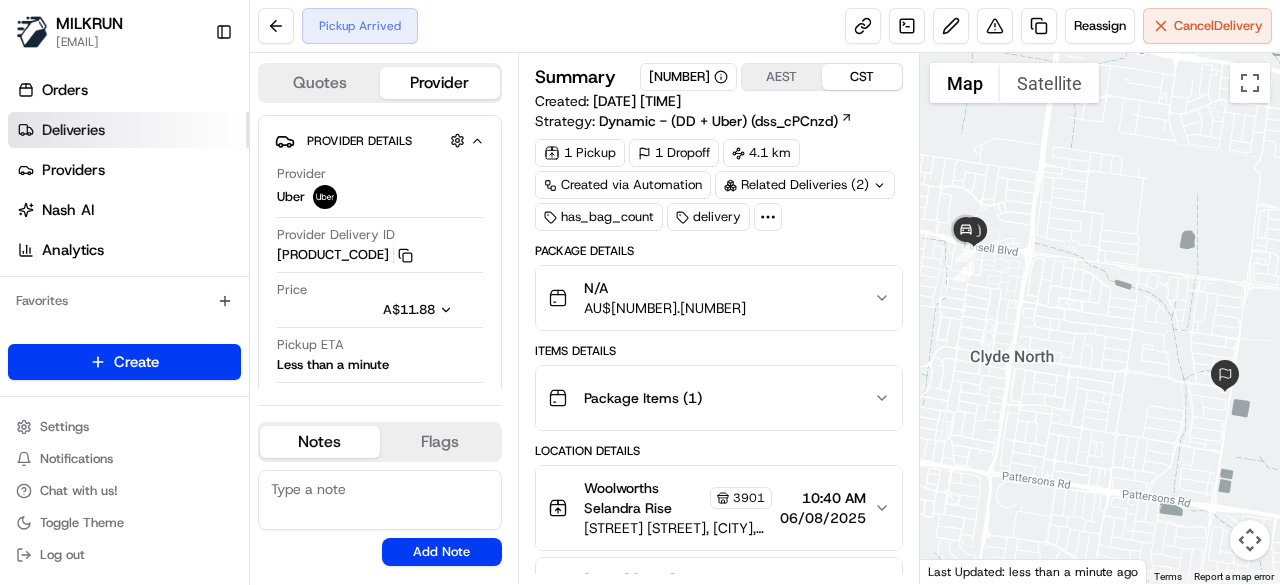 click on "Deliveries" at bounding box center [128, 130] 